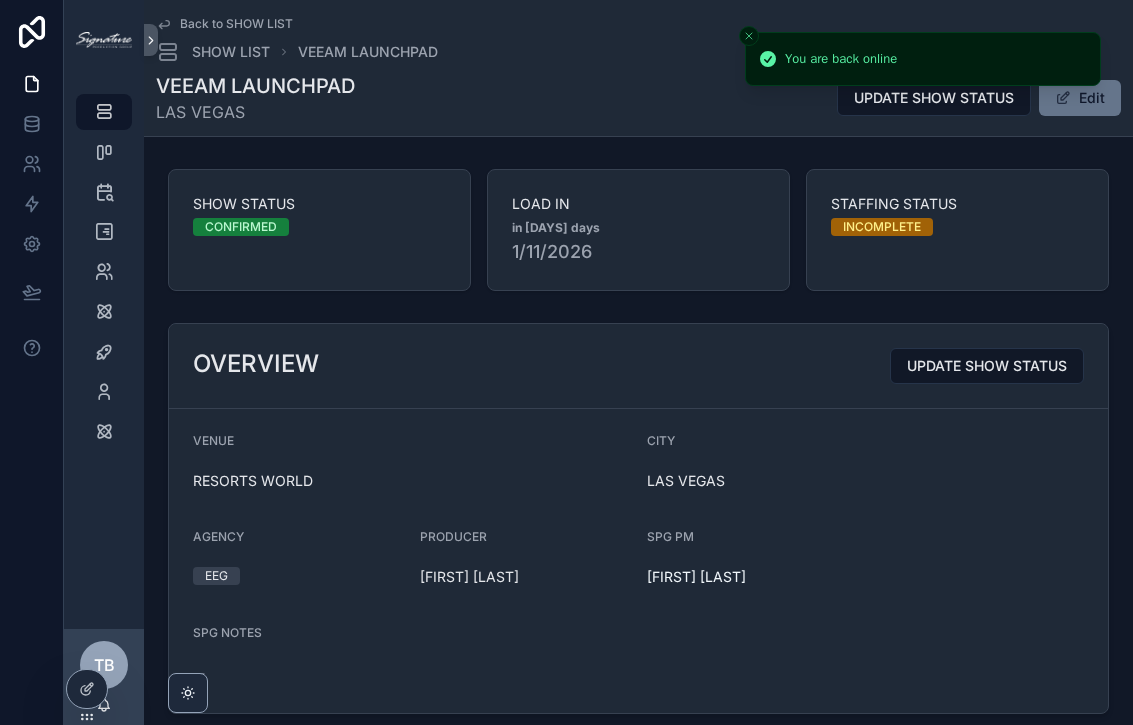 scroll, scrollTop: 0, scrollLeft: 0, axis: both 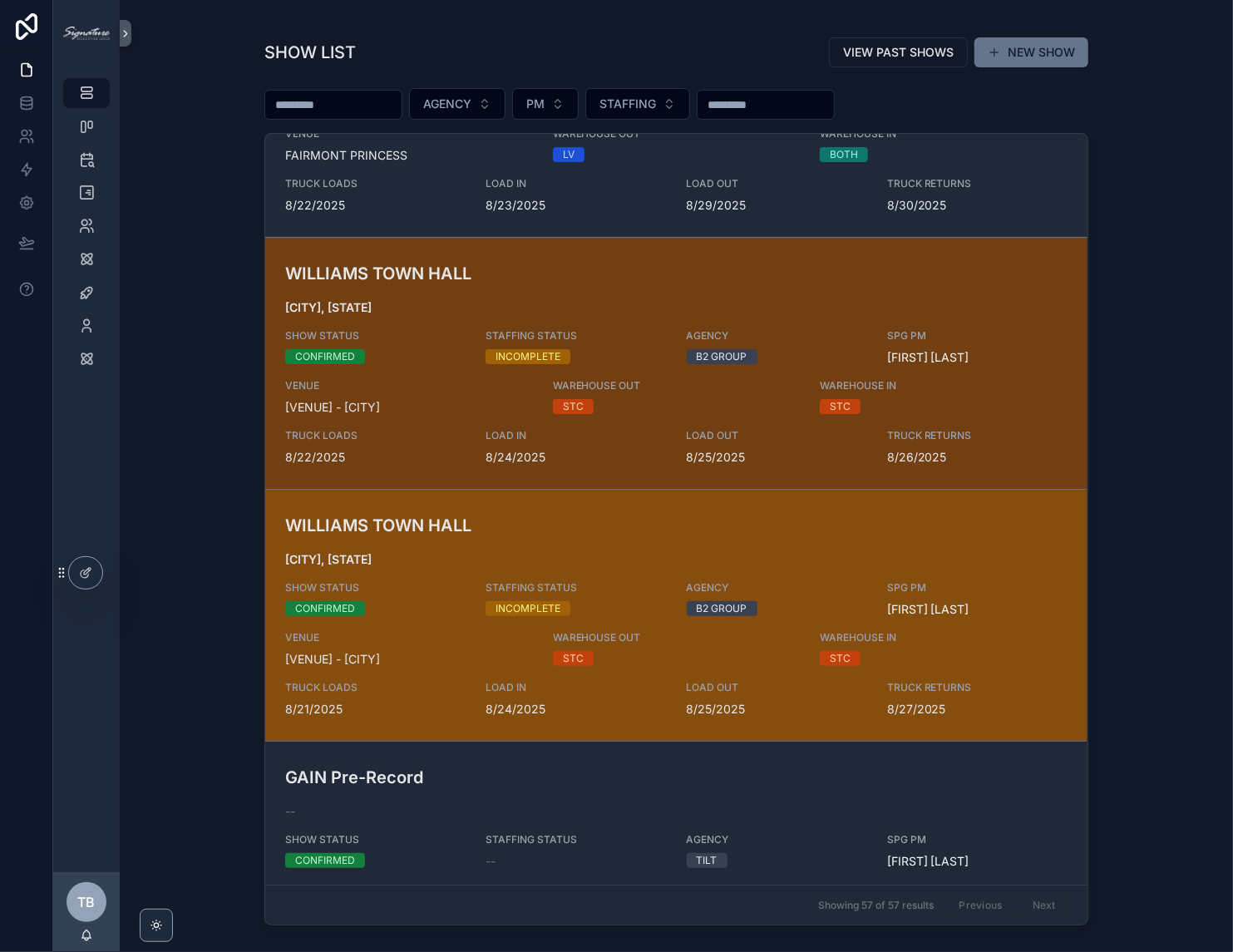 click on "WILLIAMS TOWN HALL [CITY] [STATE] SHOW STATUS CONFIRMED STAFFING STATUS INCOMPLETE AGENCY B2 GROUP SPG PM [FIRST] [LAST] VENUE [VENUE] - [CITY] WAREHOUSE OUT STC WAREHOUSE IN STC TRUCK LOADS [DATE] LOAD IN [DATE] LOAD OUT [DATE] TRUCK RETURNS [DATE]" at bounding box center (676, 615) 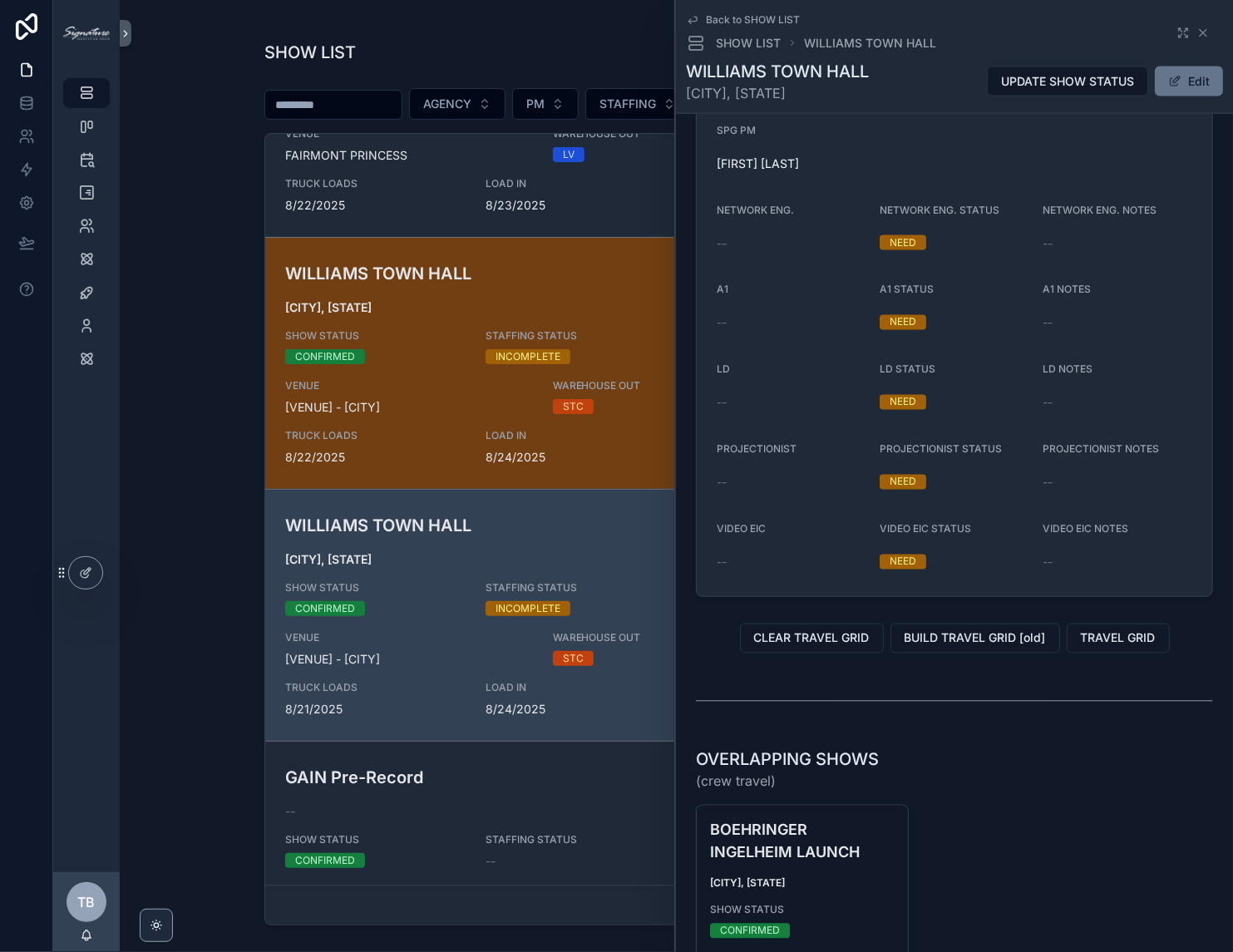 scroll, scrollTop: 1576, scrollLeft: 0, axis: vertical 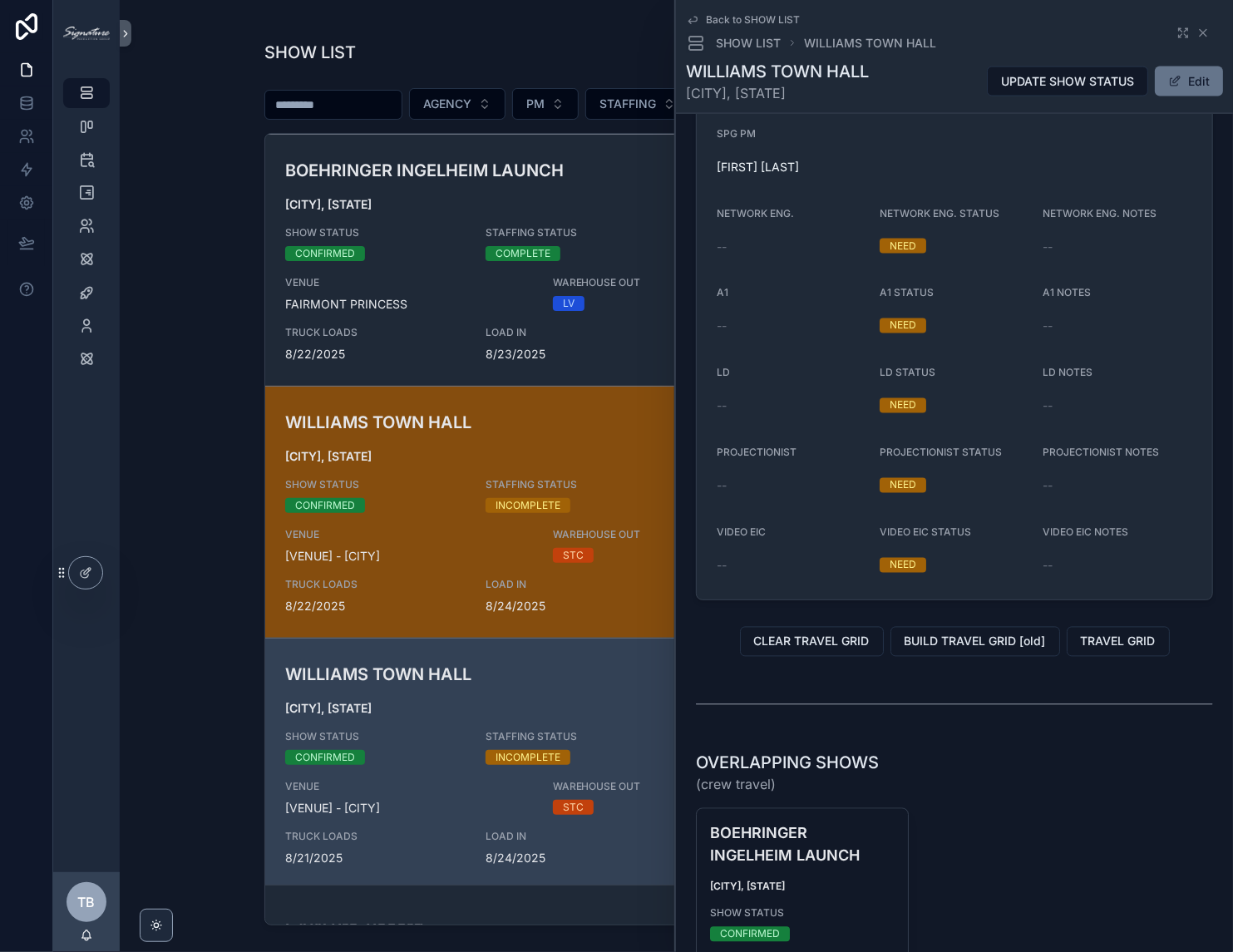 click on "[VENUE] [CITY]" at bounding box center [409, 546] 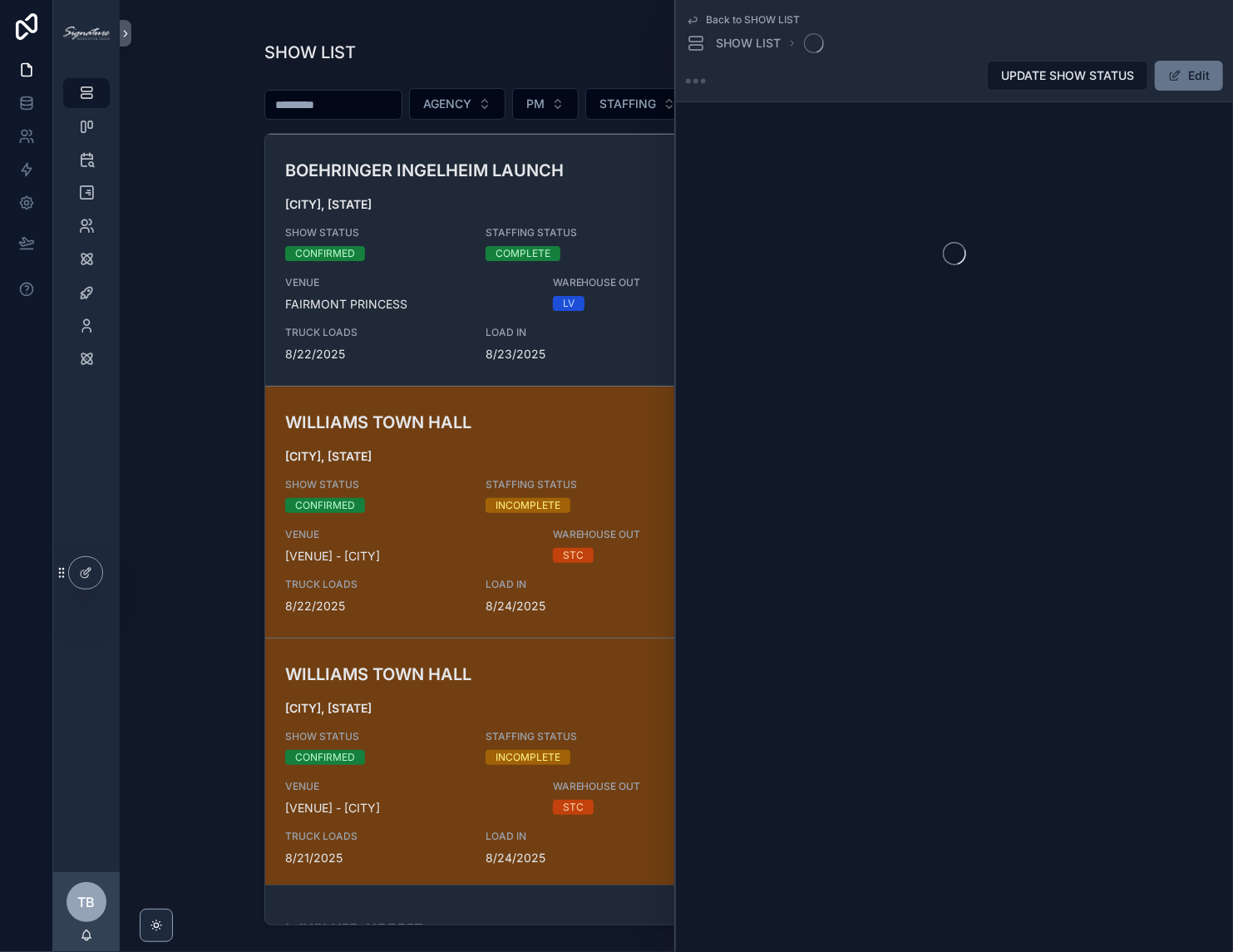 scroll, scrollTop: 0, scrollLeft: 0, axis: both 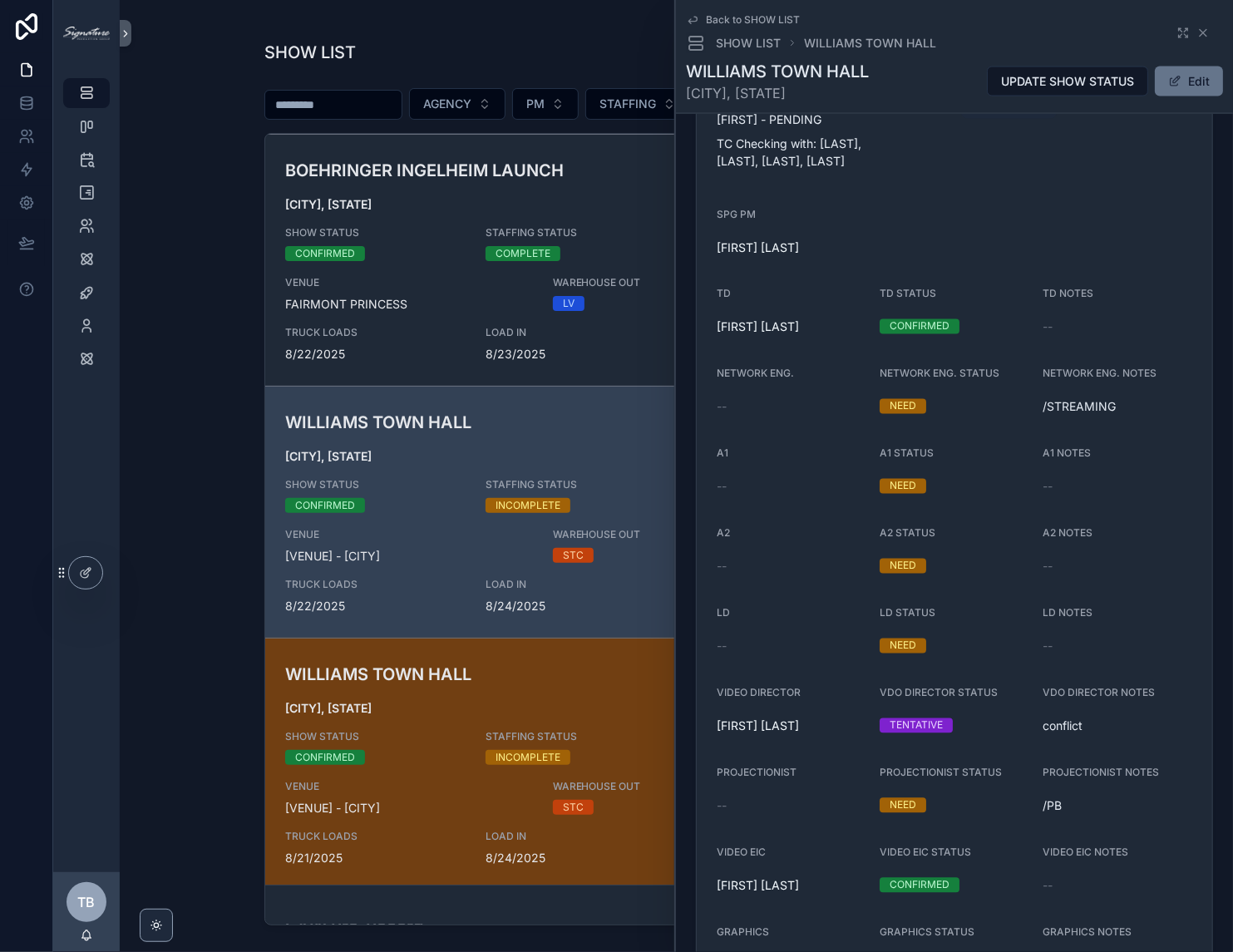 click on "WILLIAMS TOWN HALL [CITY], [STATE] SHOW STATUS CONFIRMED STAFFING STATUS INCOMPLETE AGENCY B2 GROUP SPG PM [FIRST] [LAST] VENUE [VENUE] - [CITY] WAREHOUSE OUT STC WAREHOUSE IN STC TRUCK LOADS [DATE] LOAD IN [DATE] LOAD OUT [DATE] TRUCK RETURNS [DATE]" at bounding box center [676, 512] 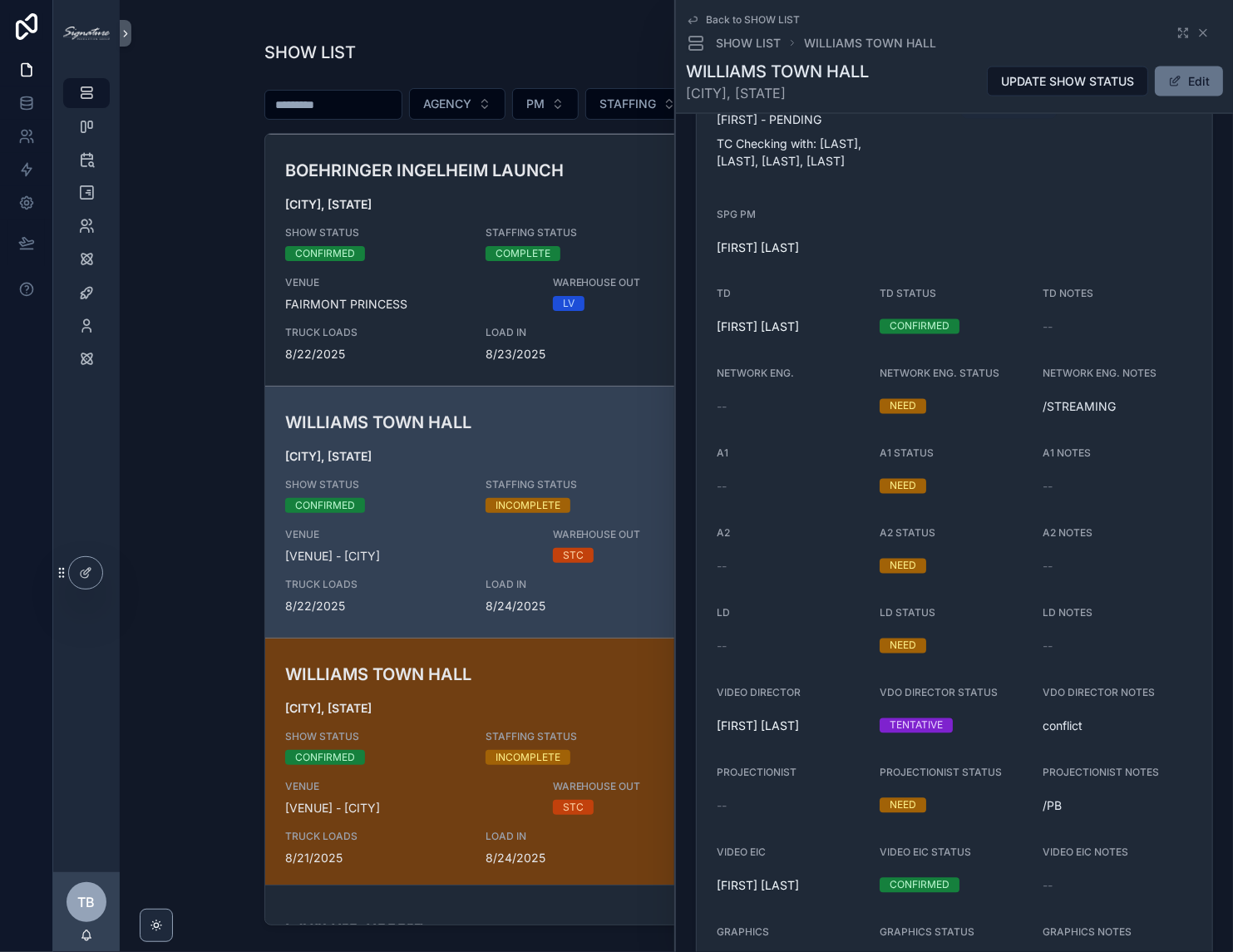 scroll, scrollTop: 0, scrollLeft: 0, axis: both 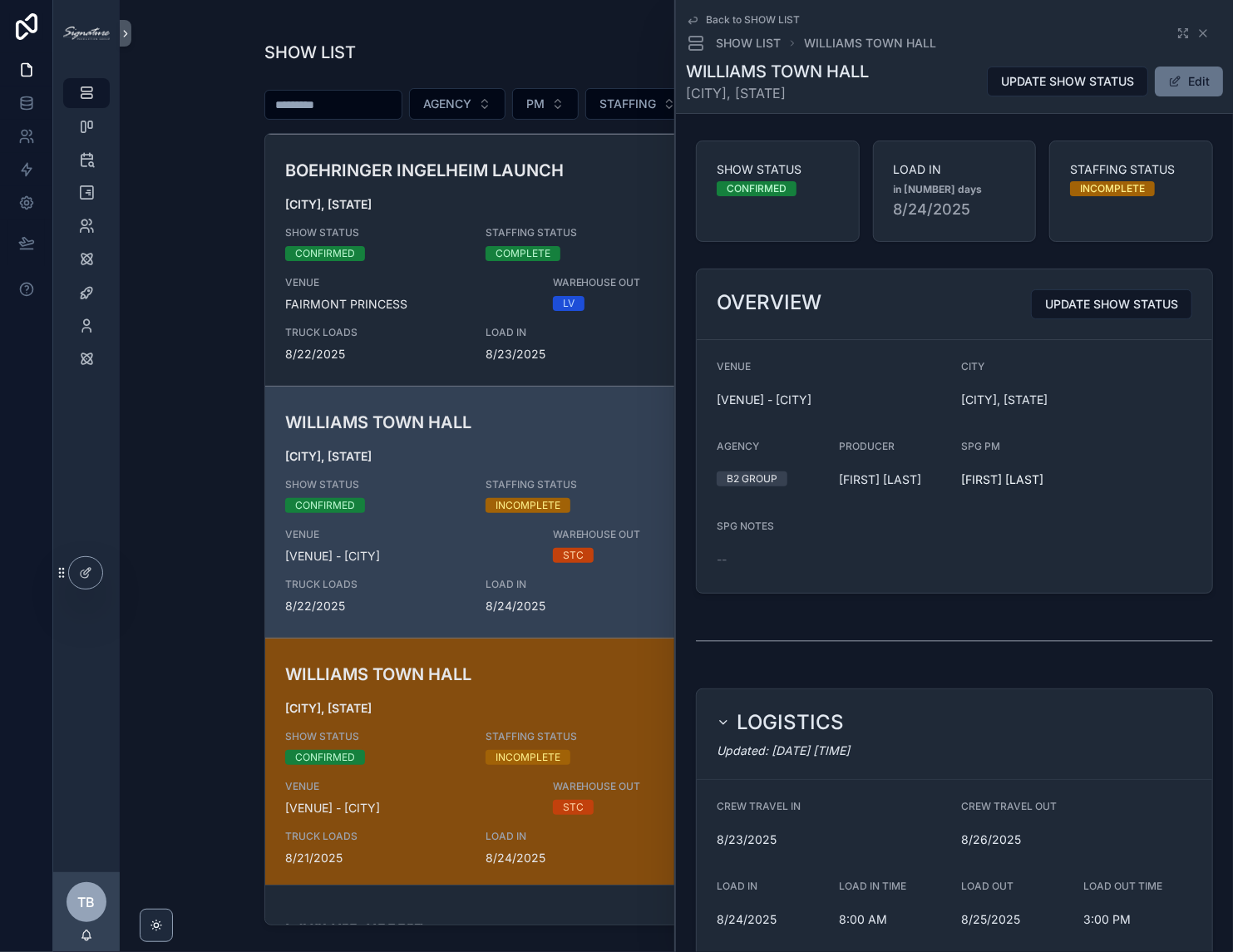 click on "[CITY], [STATE]" at bounding box center [676, 708] 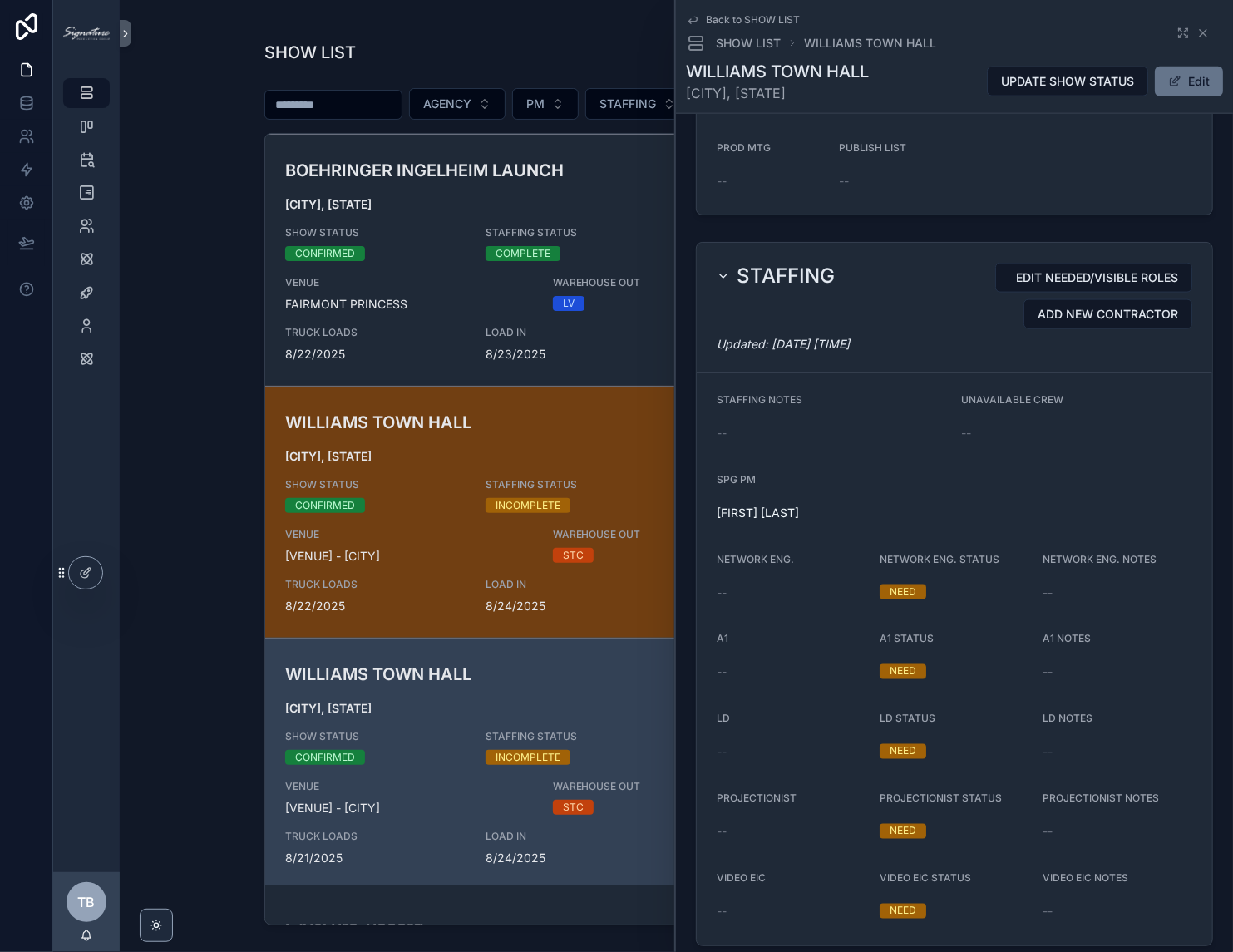 scroll, scrollTop: 1365, scrollLeft: 0, axis: vertical 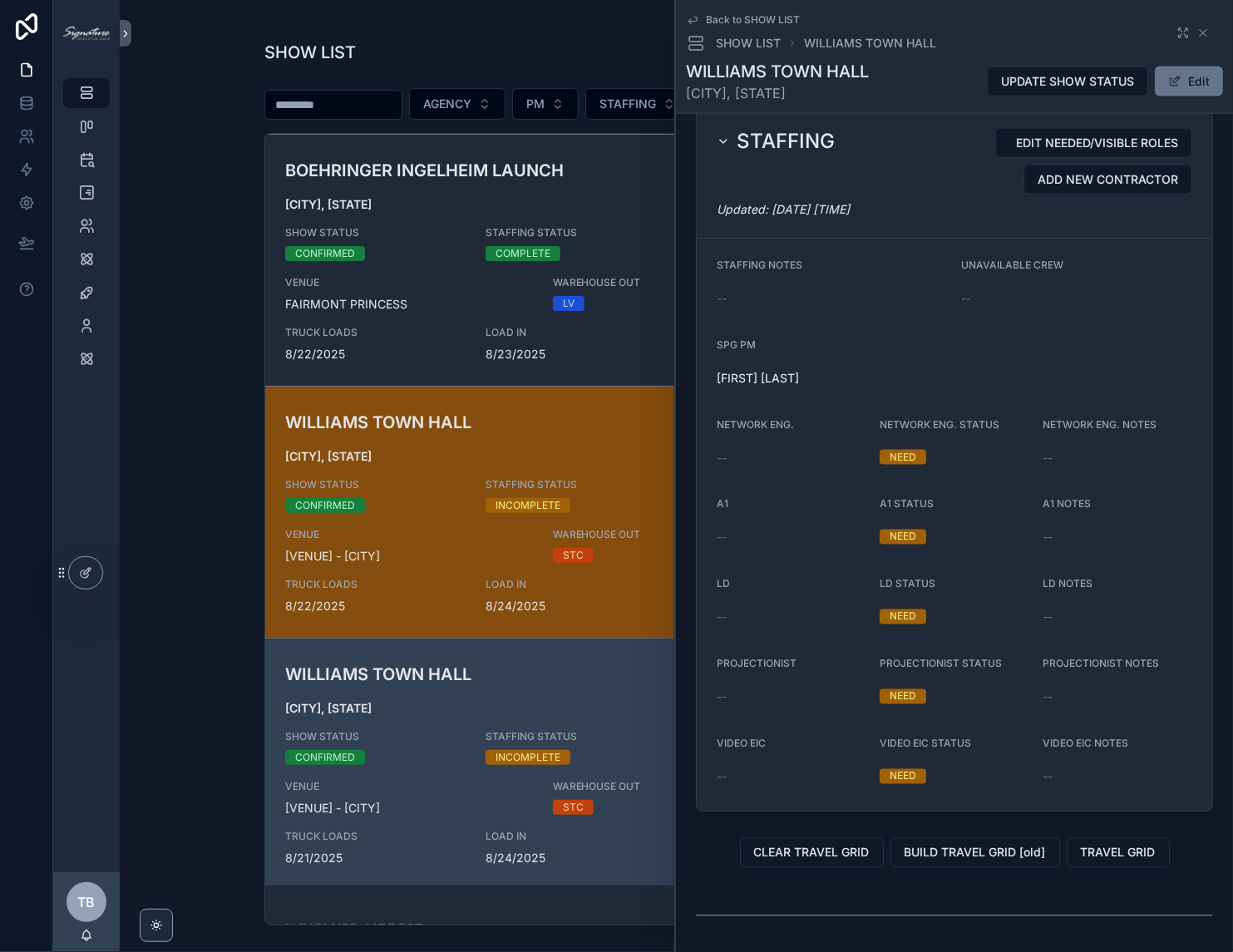 click on "SHOW STATUS CONFIRMED" at bounding box center (375, 496) 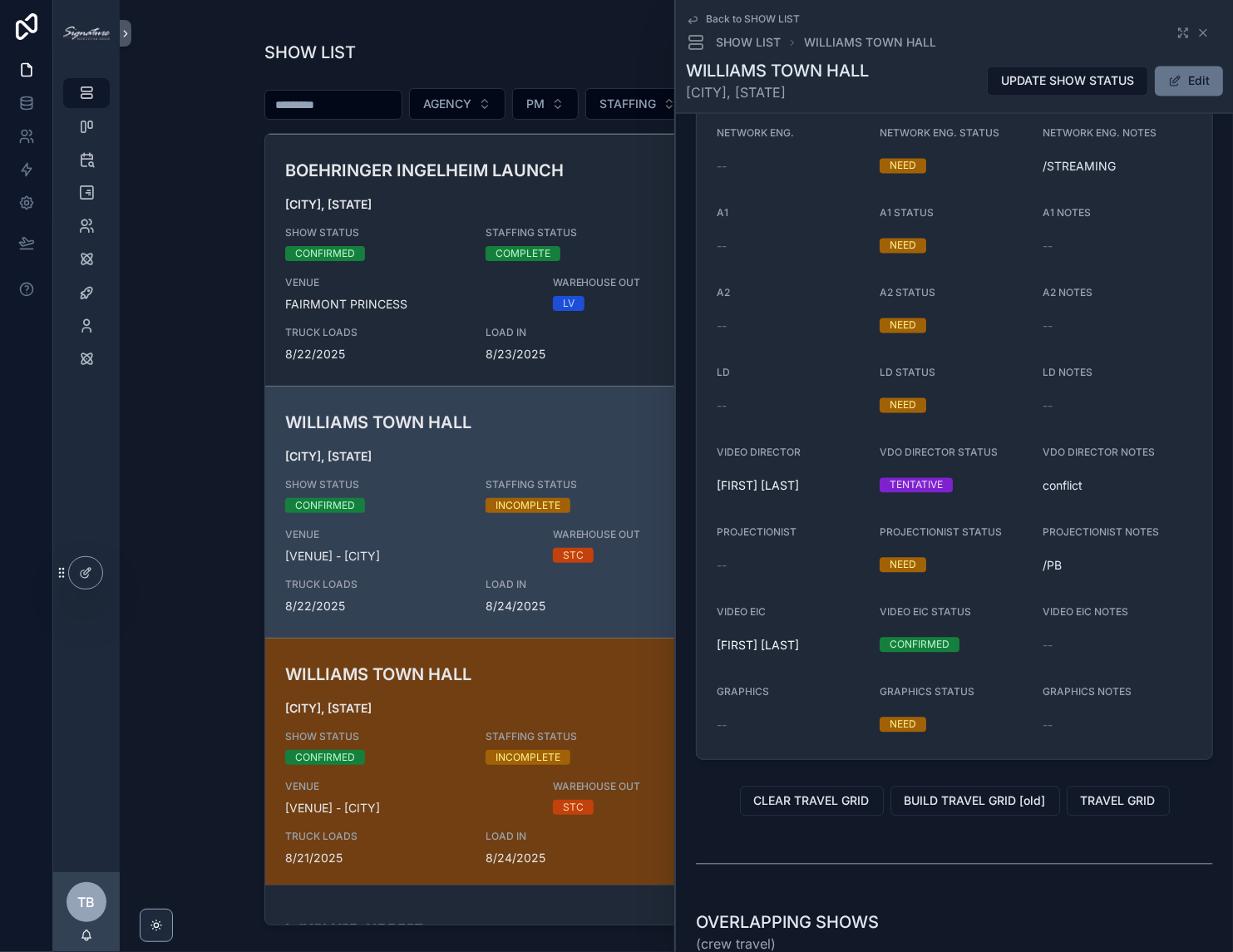 scroll, scrollTop: 1852, scrollLeft: 0, axis: vertical 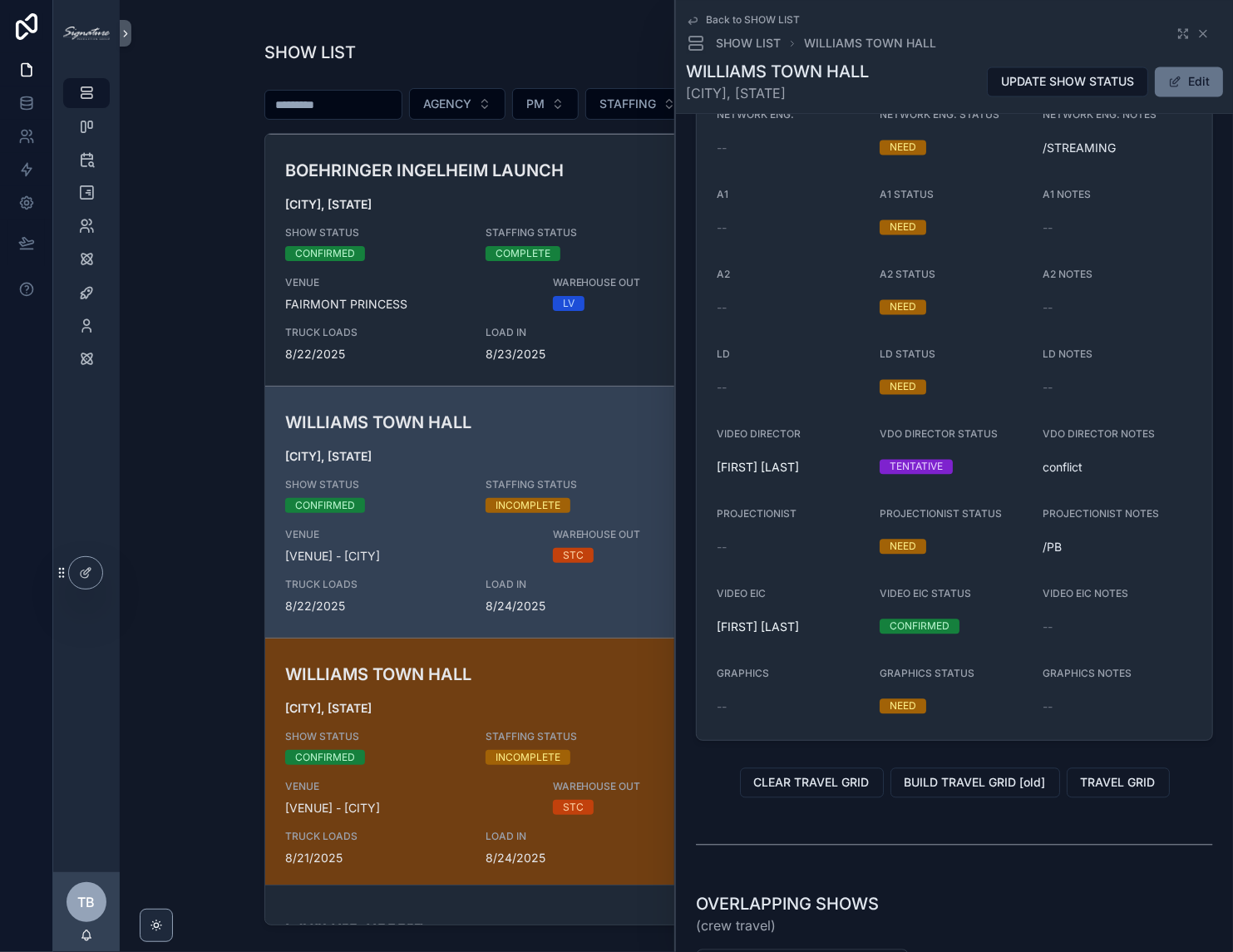click on "VENUE" at bounding box center (409, 535) 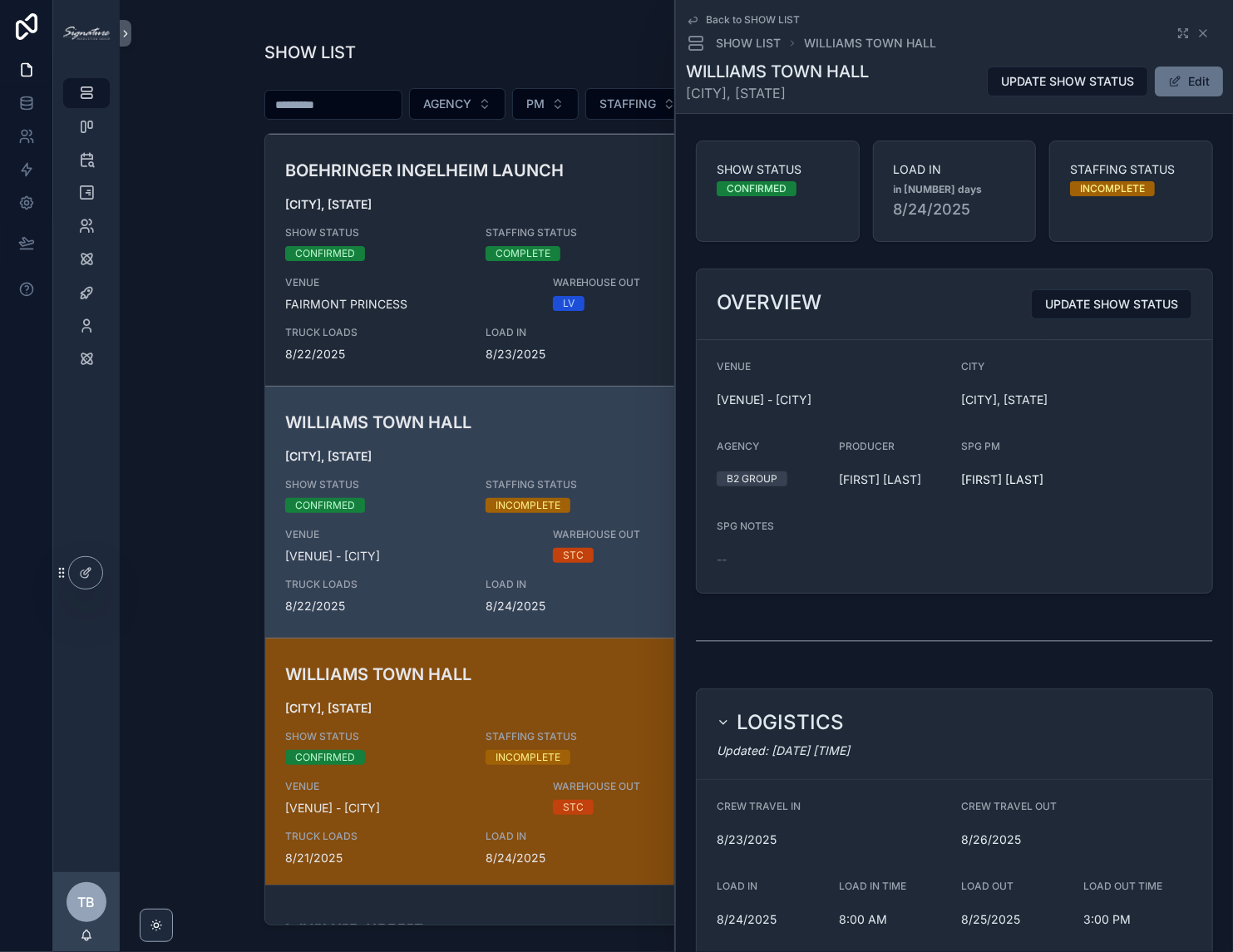 click on "CONFIRMED" at bounding box center [375, 757] 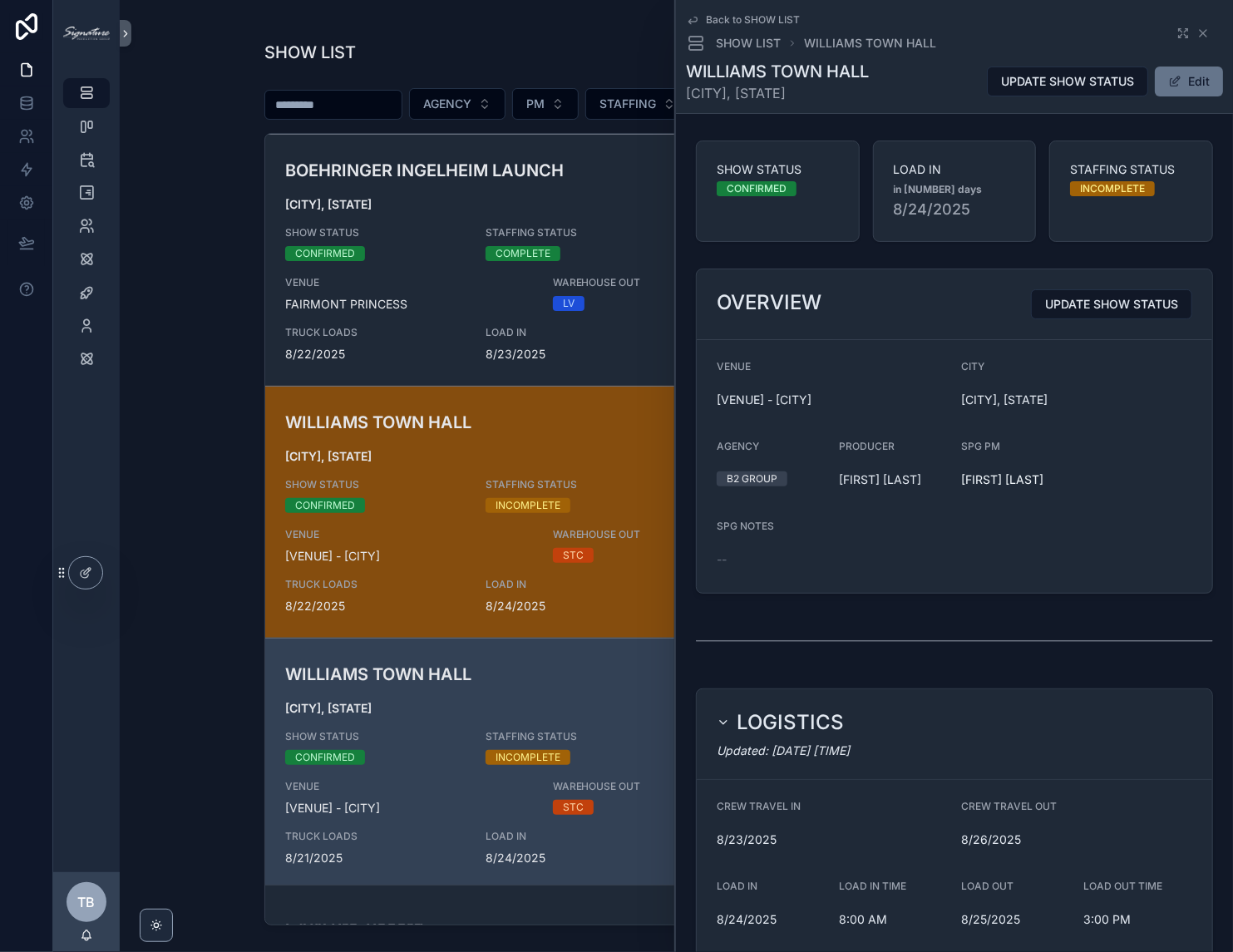 click on "SHOW STATUS" at bounding box center [375, 485] 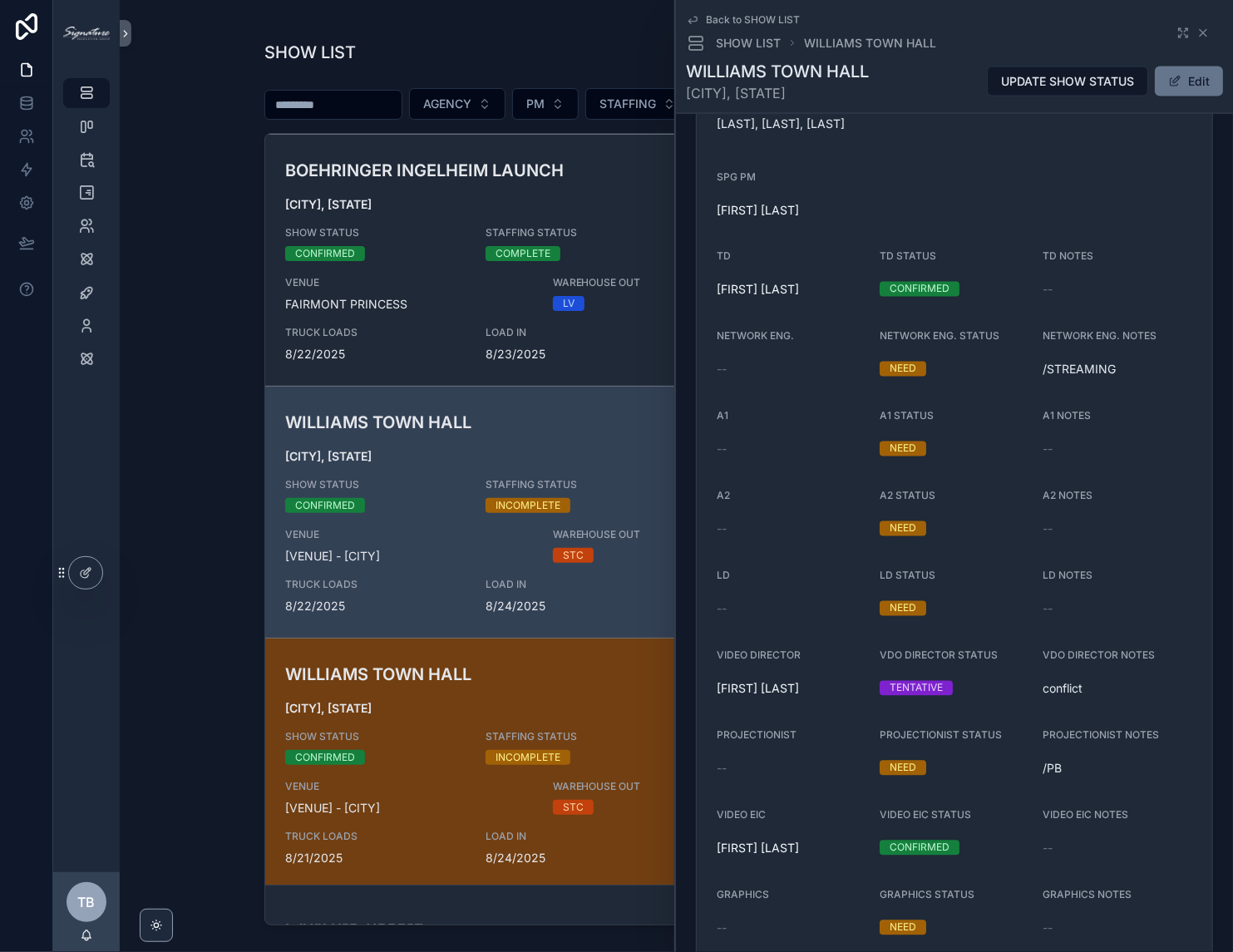scroll, scrollTop: 1628, scrollLeft: 0, axis: vertical 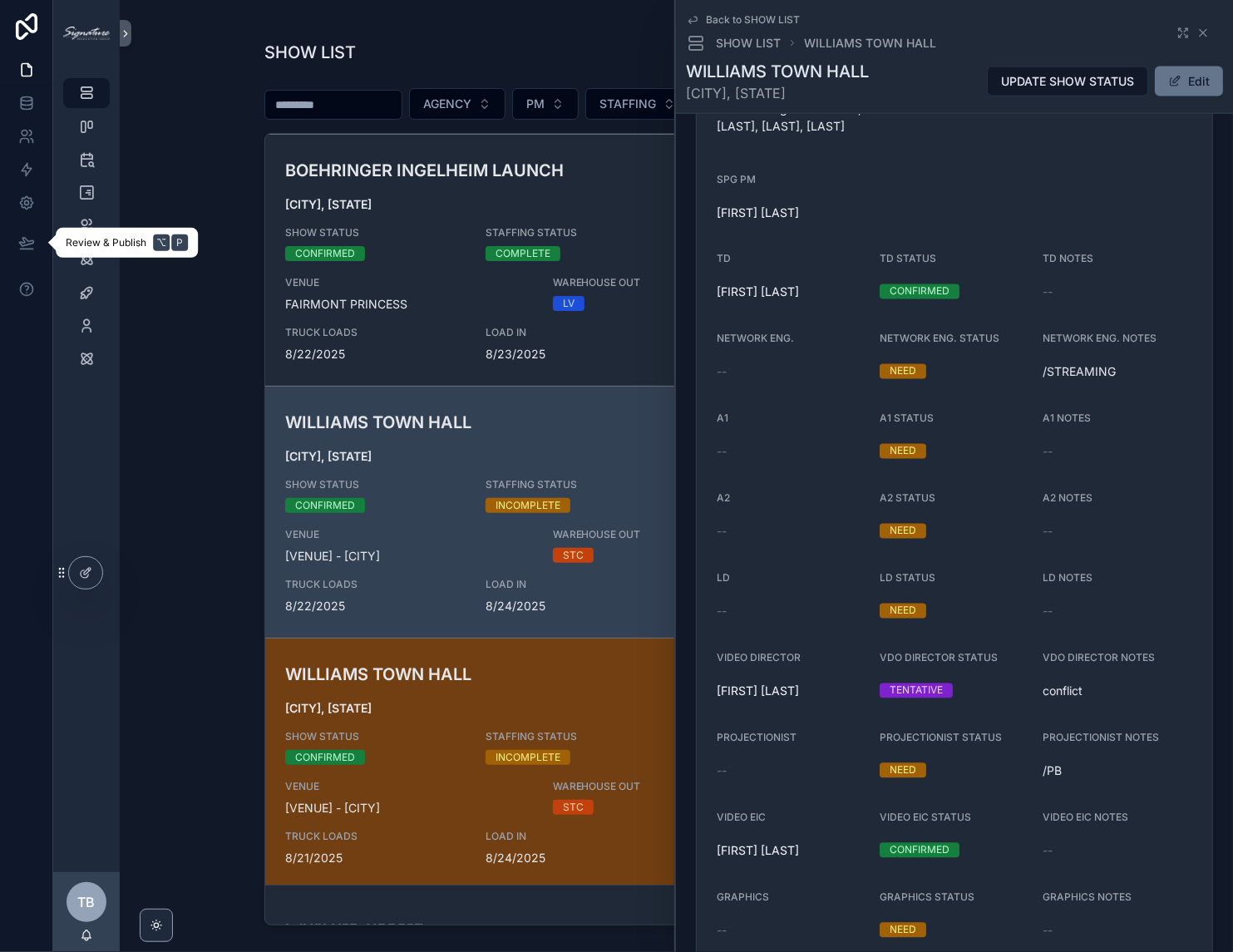 click on "Review & Publish ⌥ P" at bounding box center [126, 243] 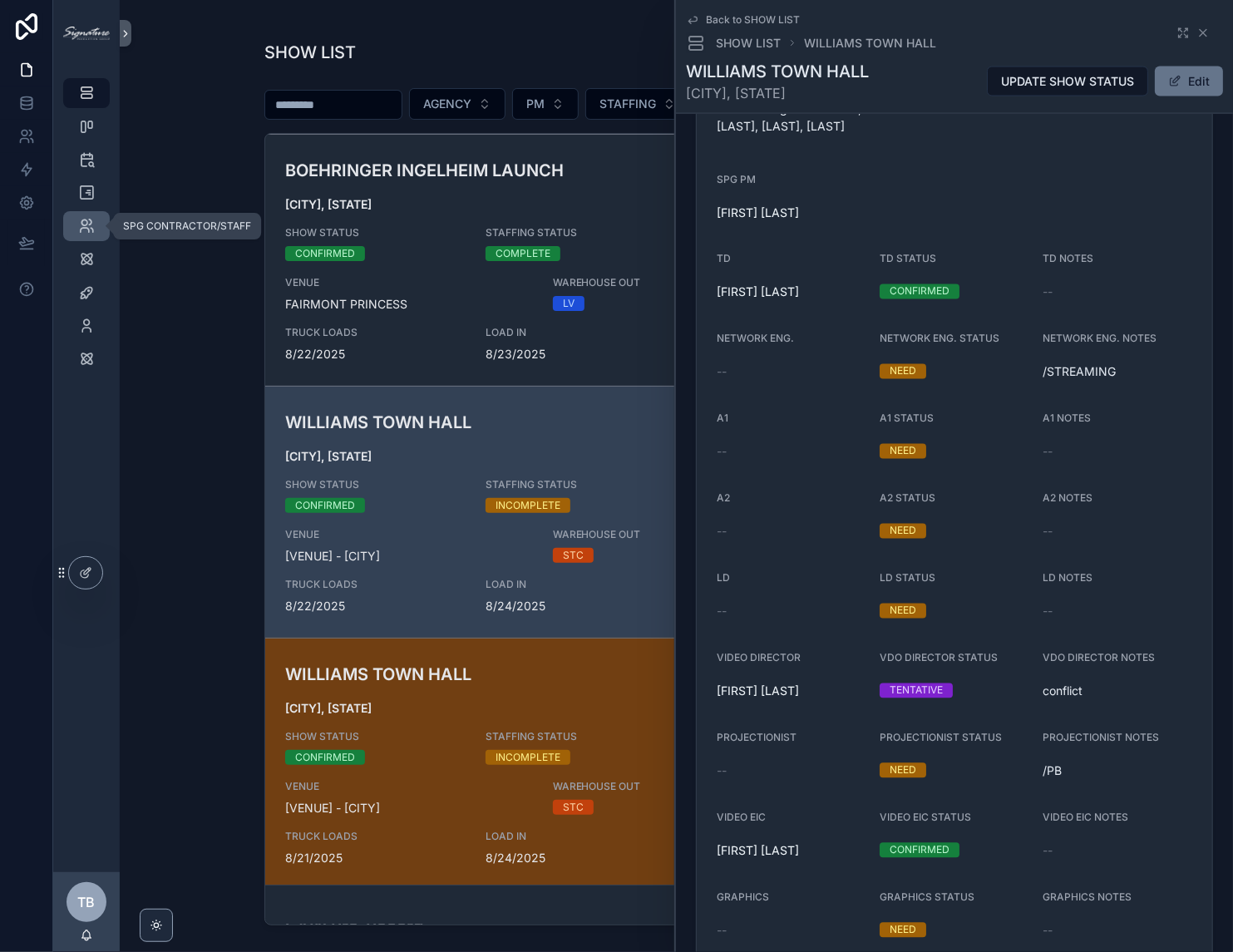 click at bounding box center [86, 226] 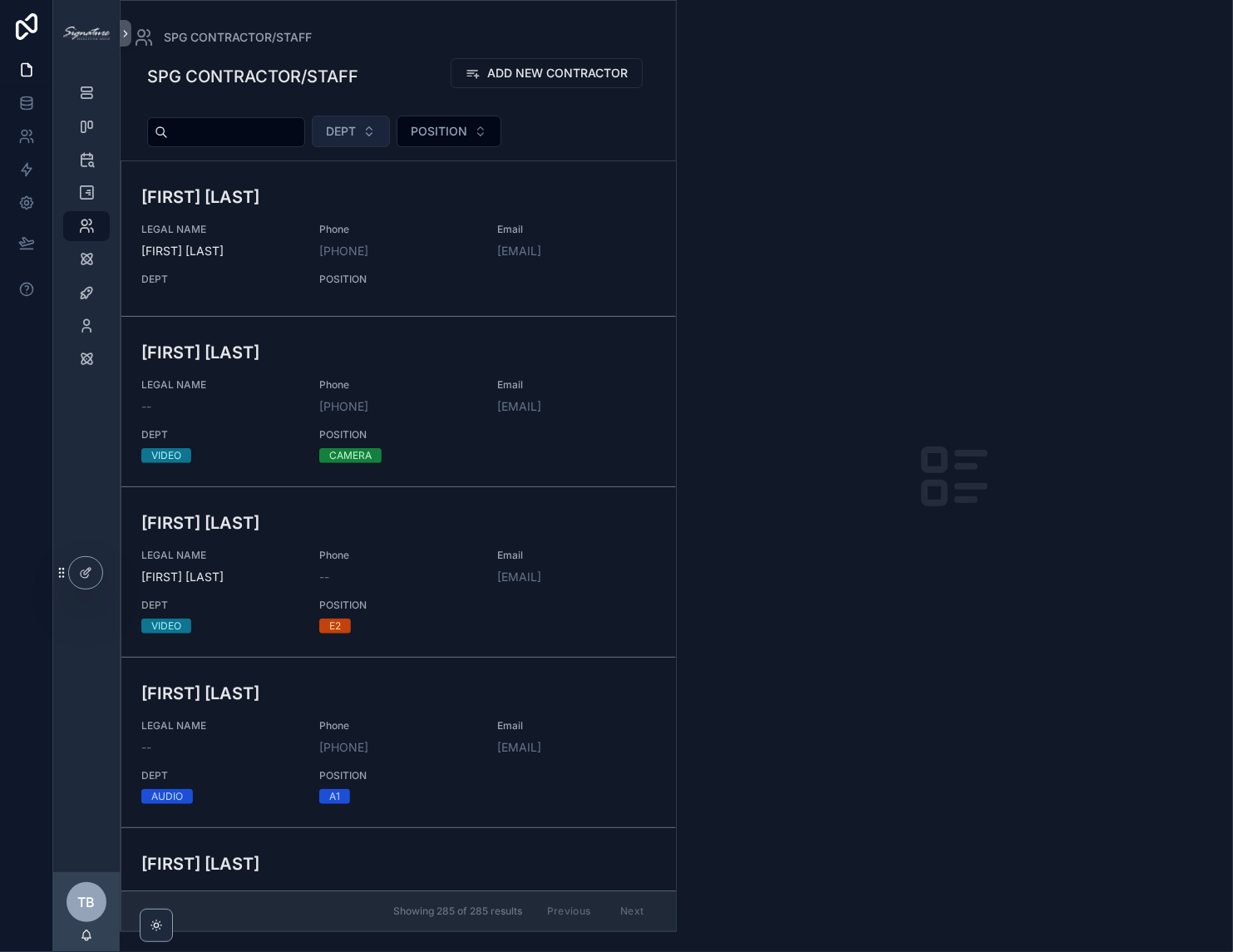 click on "DEPT" at bounding box center [351, 131] 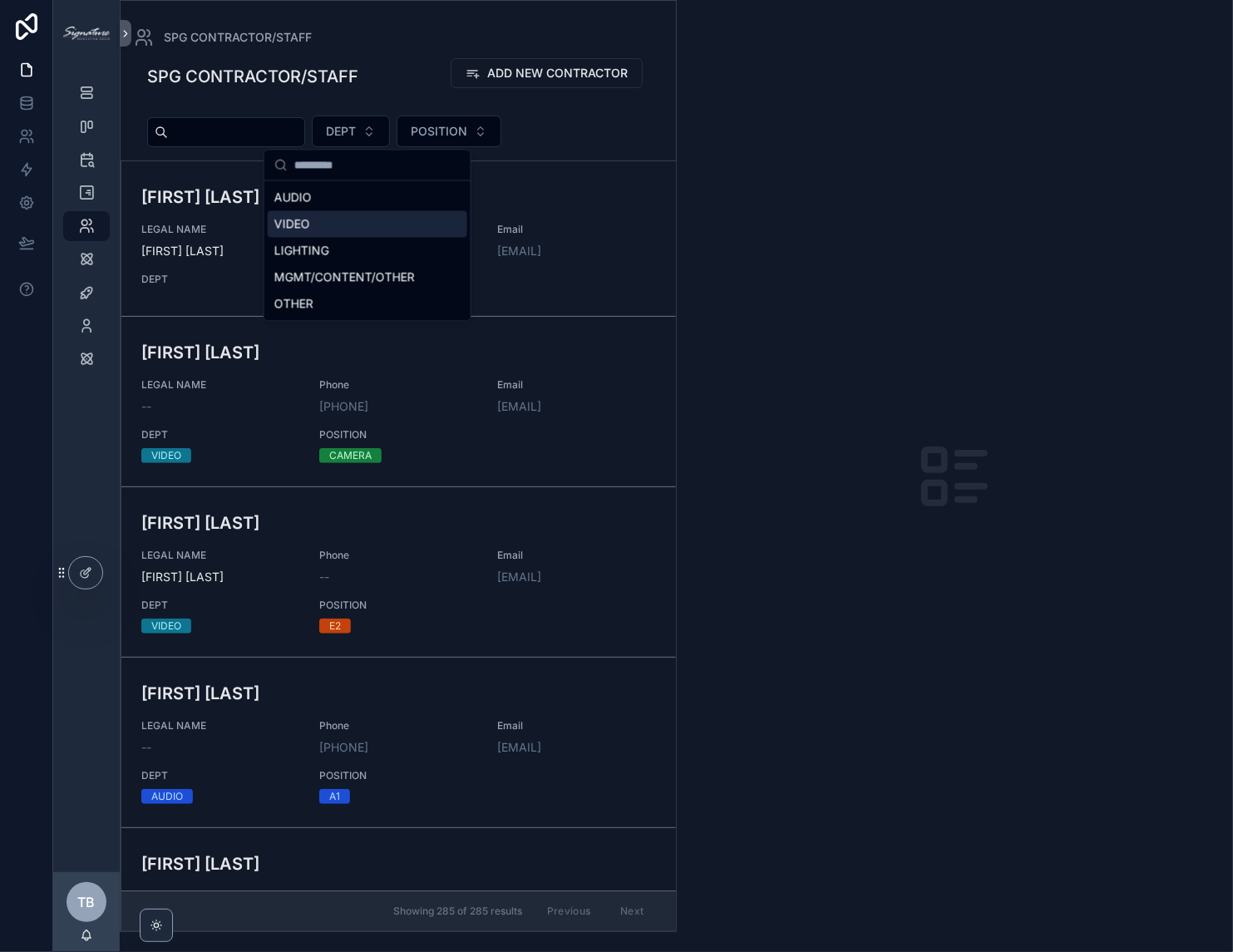 click on "VIDEO" at bounding box center (367, 224) 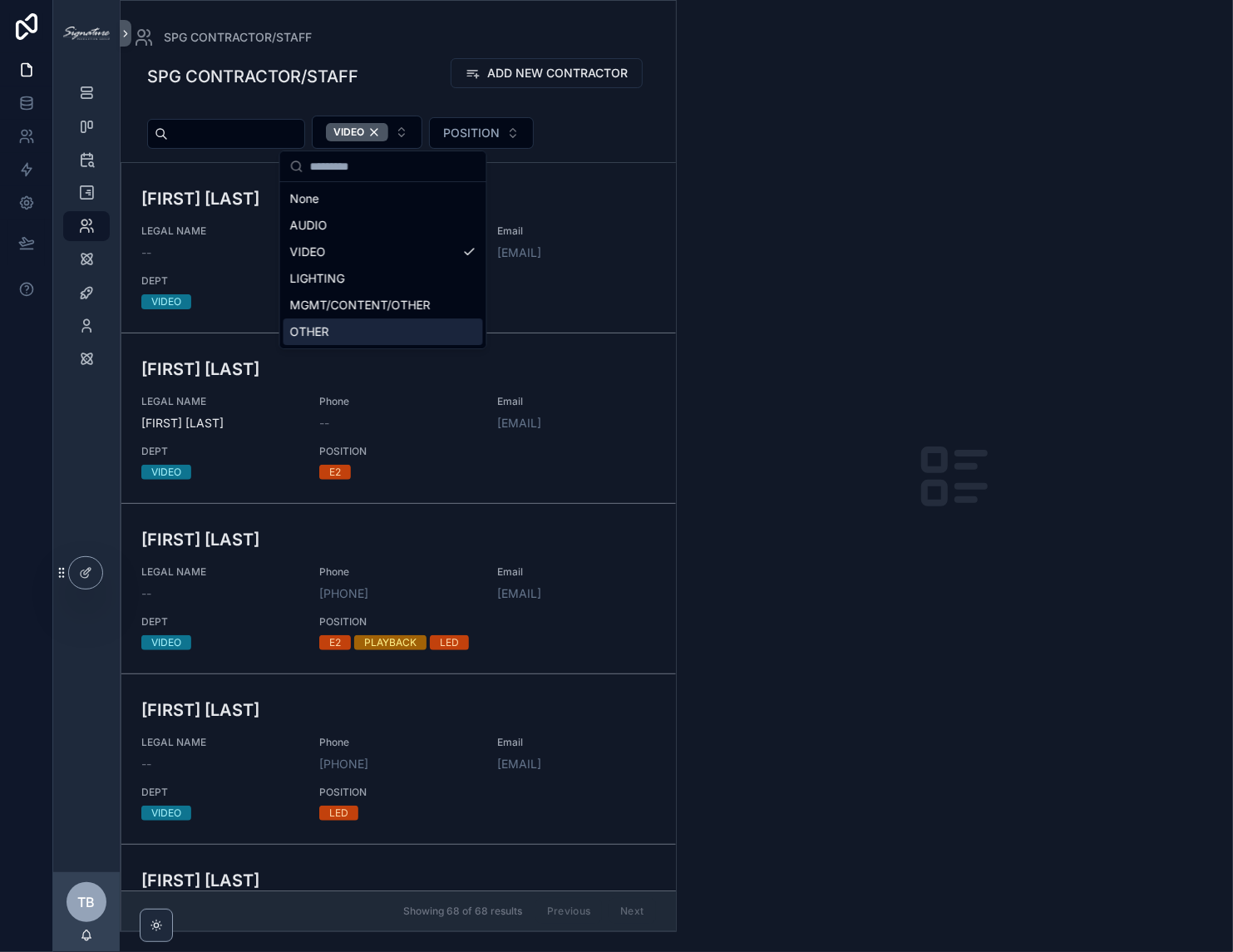 click at bounding box center (955, 476) 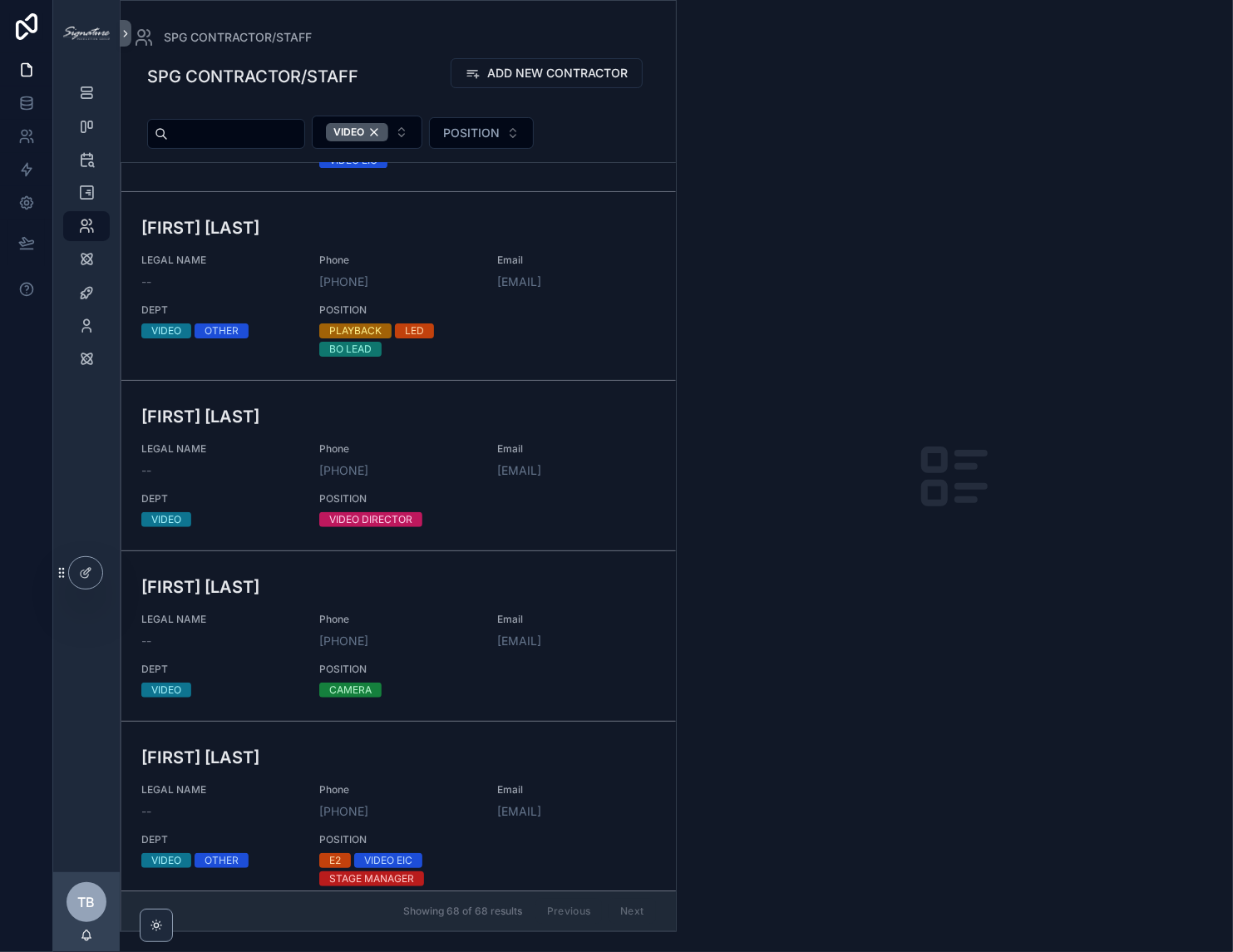 scroll, scrollTop: 11214, scrollLeft: 0, axis: vertical 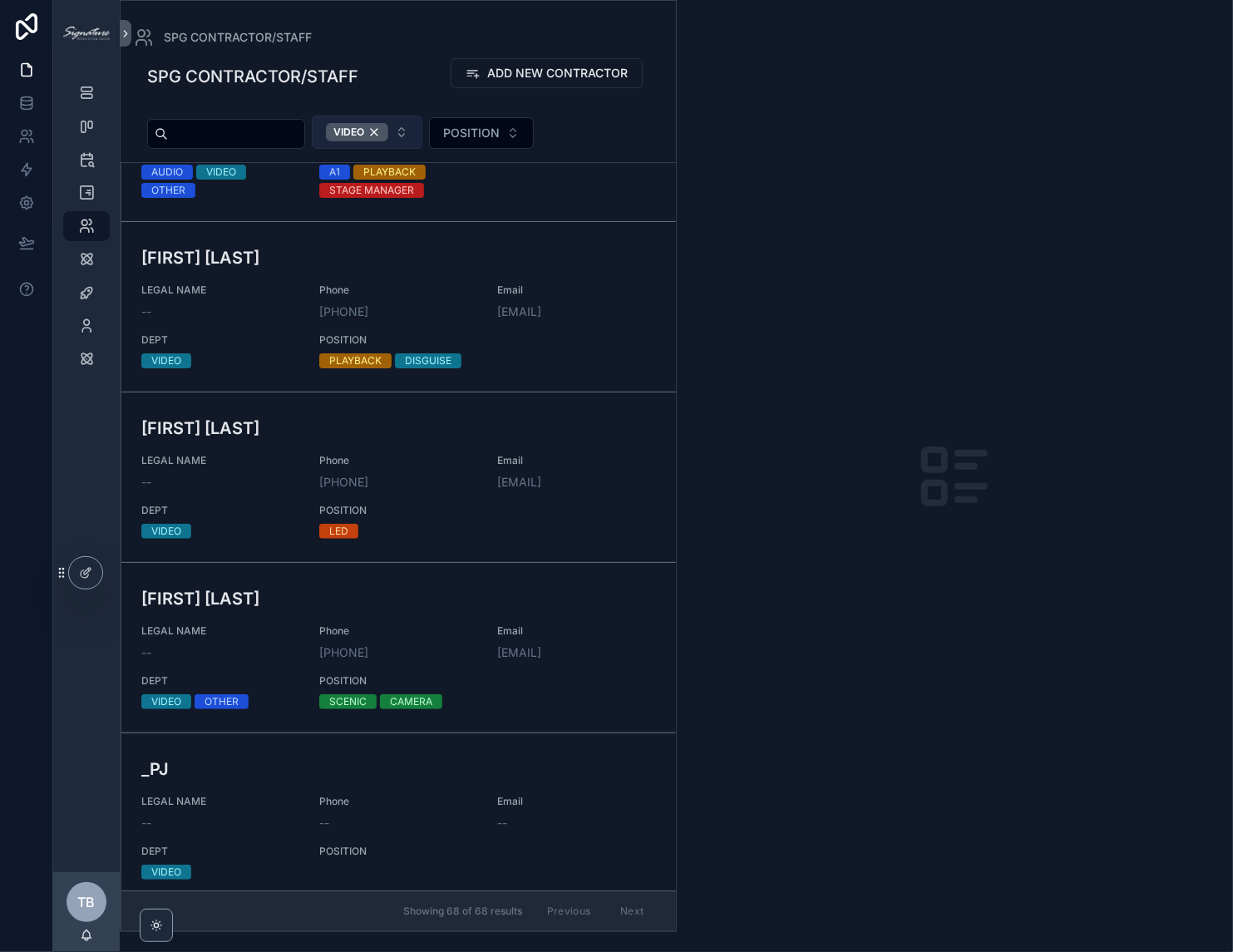 click on "VIDEO" at bounding box center (367, 132) 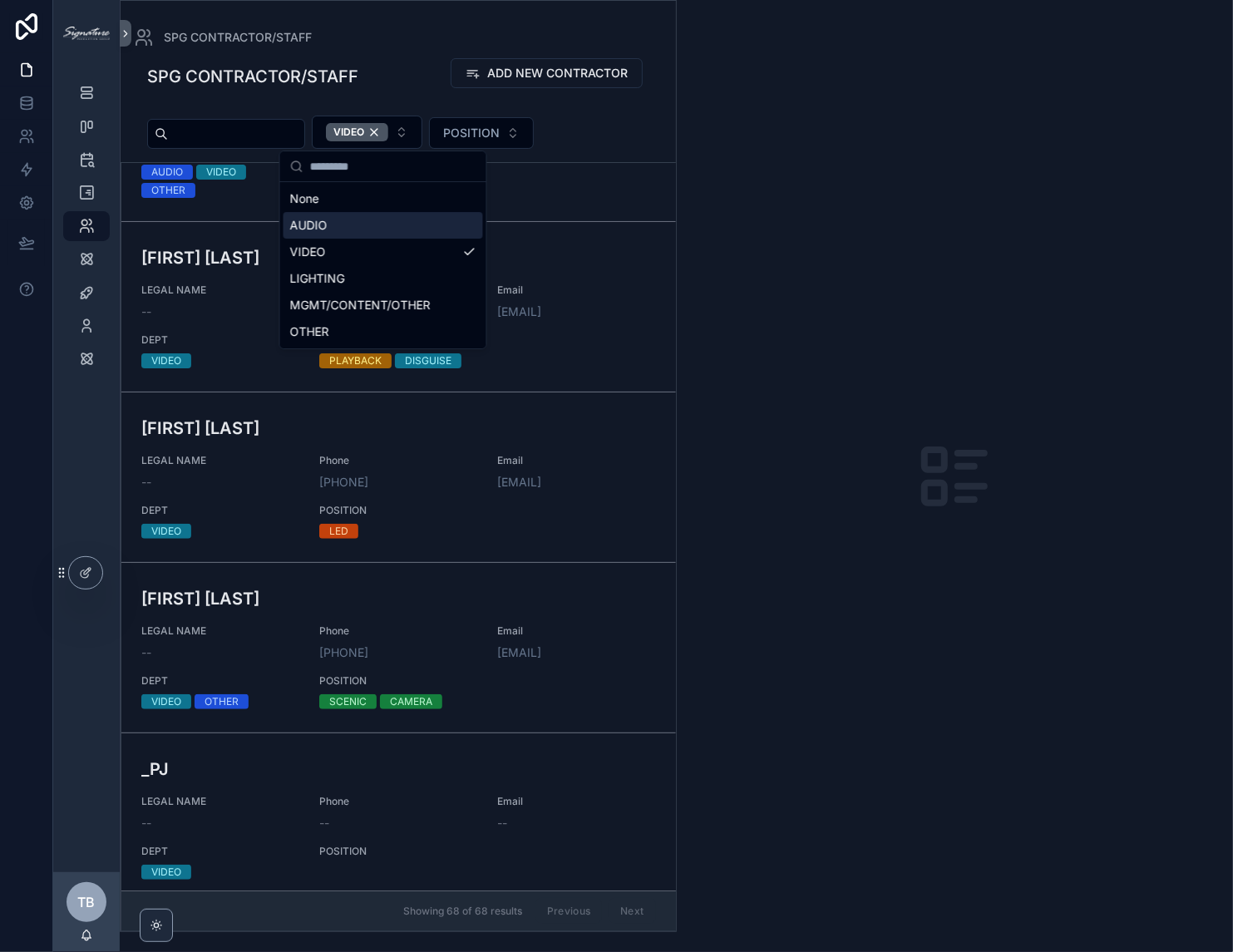 click on "AUDIO" at bounding box center (383, 225) 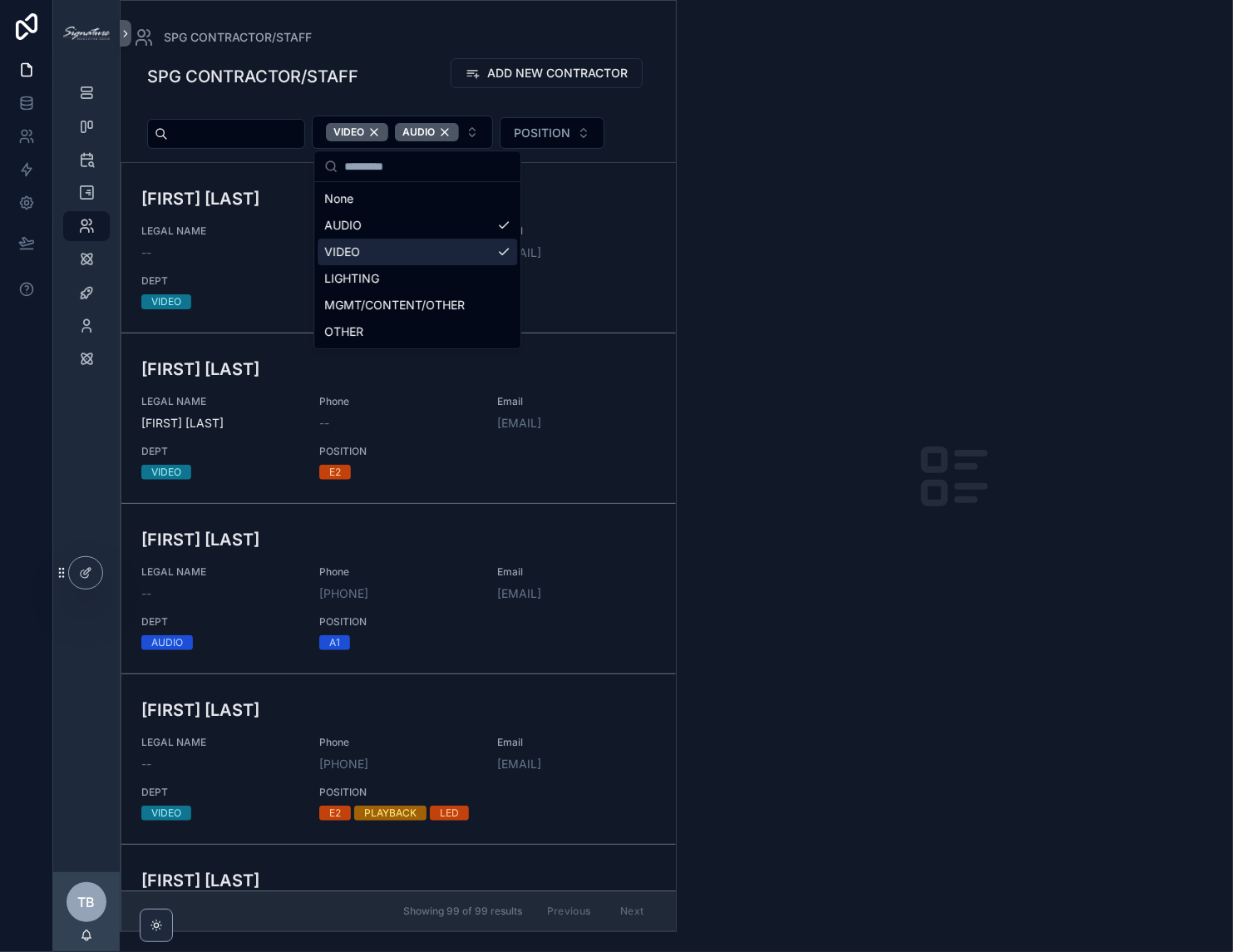 click on "VIDEO" at bounding box center (417, 252) 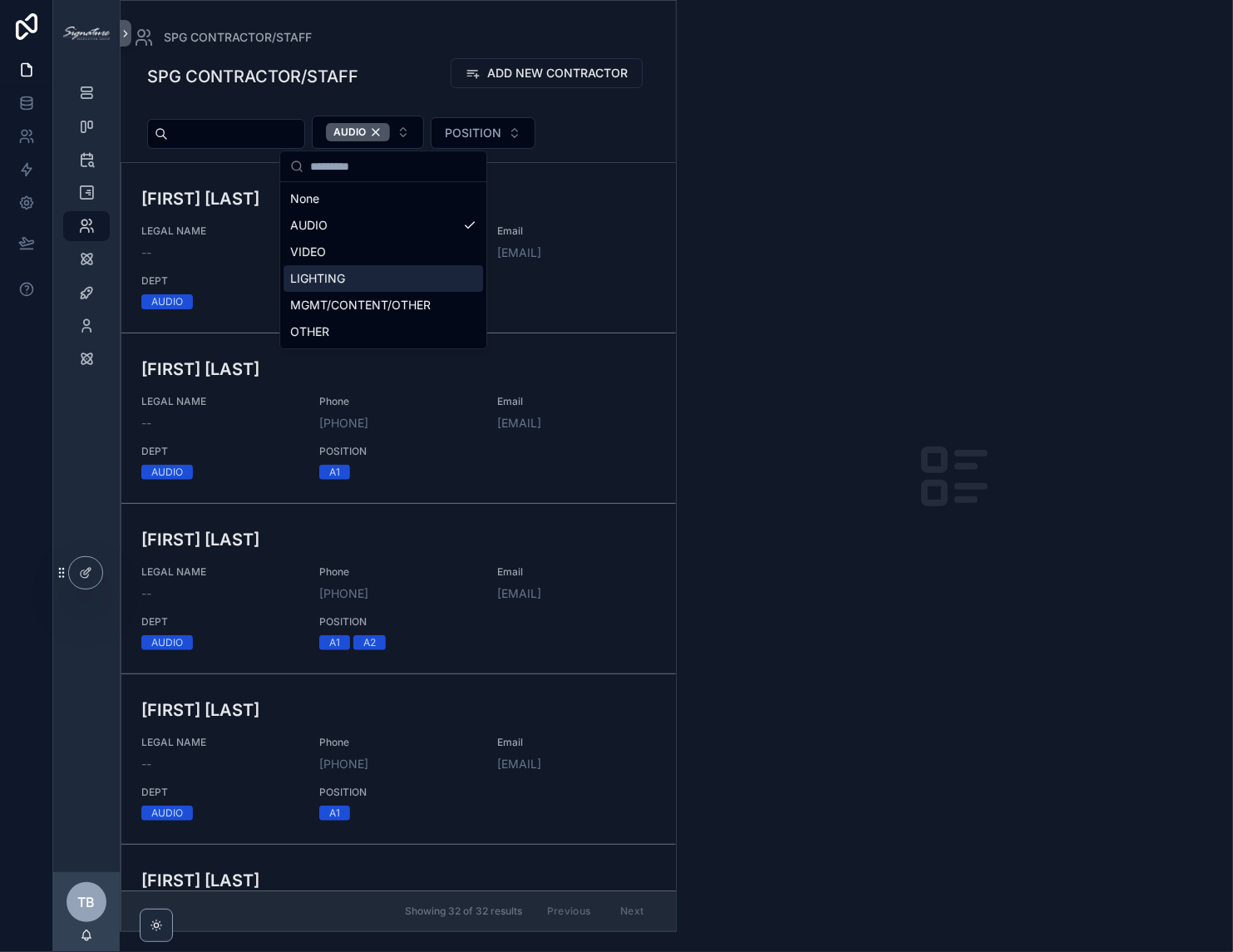 click at bounding box center (955, 476) 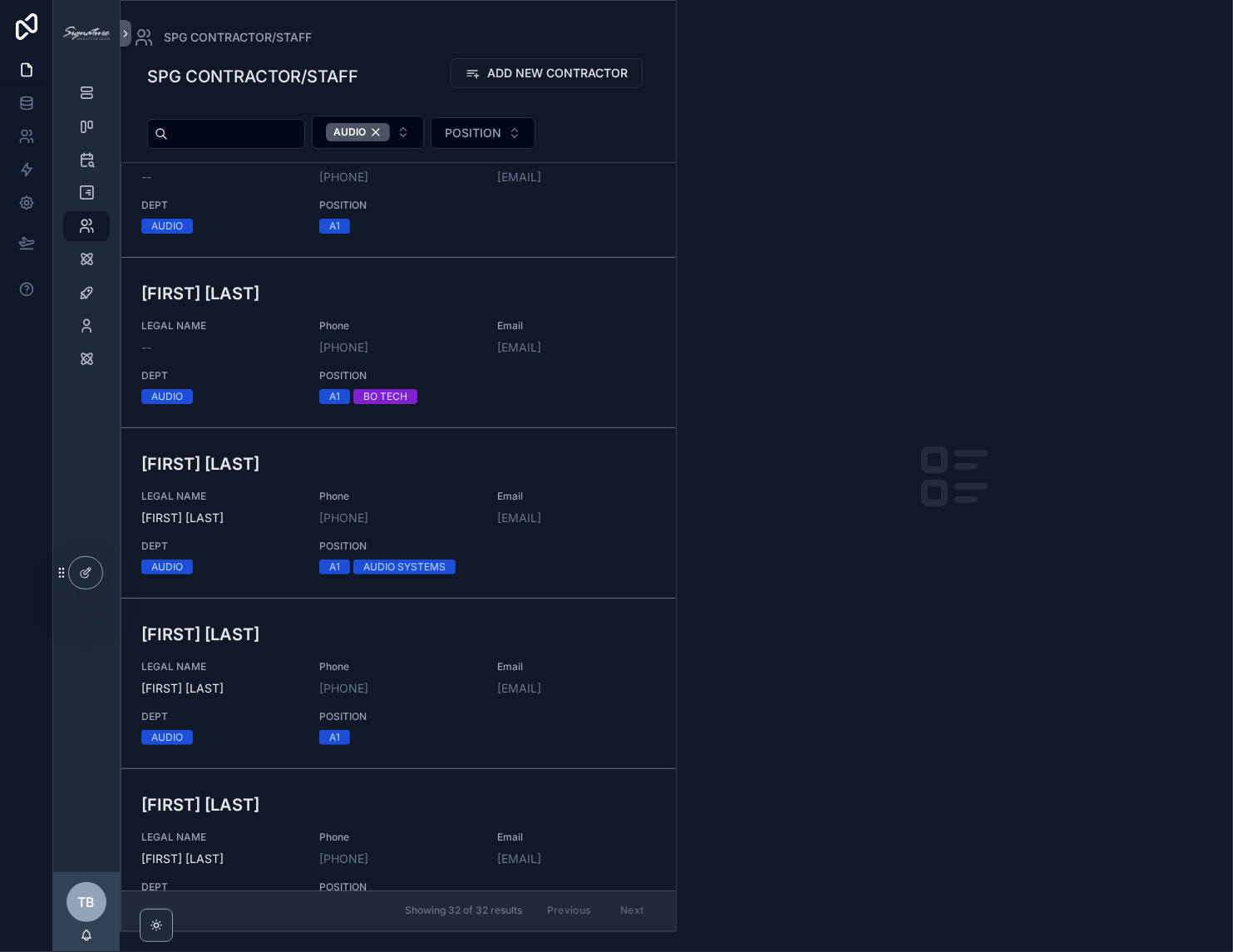 scroll, scrollTop: 0, scrollLeft: 0, axis: both 